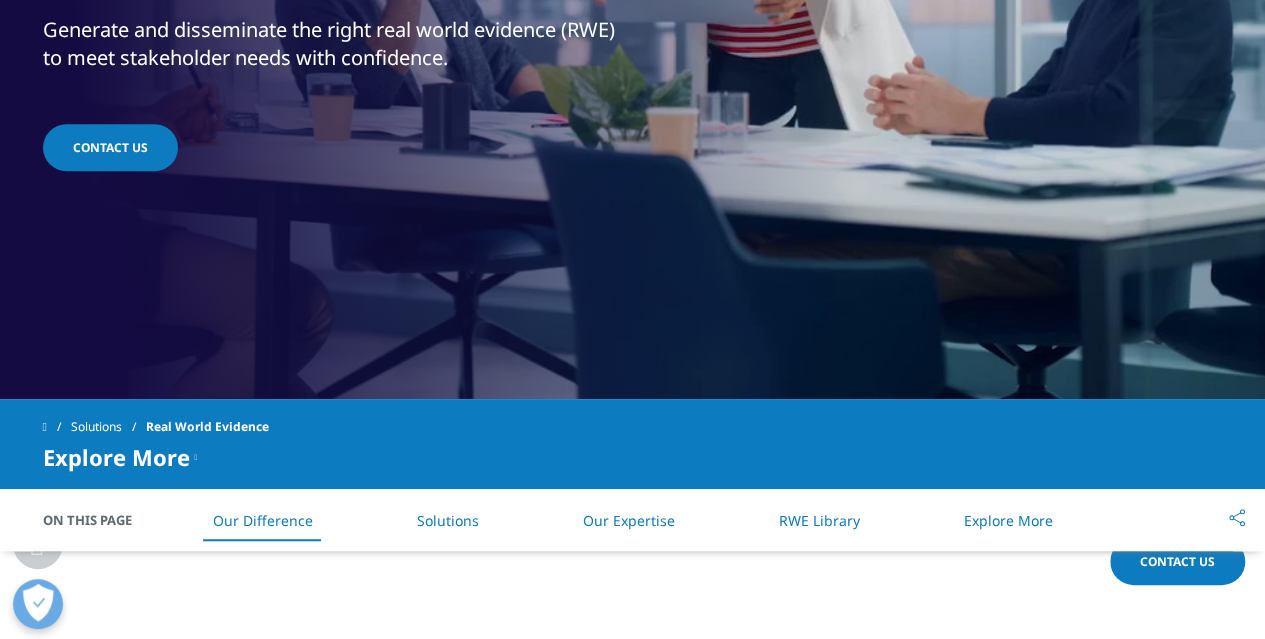 scroll, scrollTop: 502, scrollLeft: 0, axis: vertical 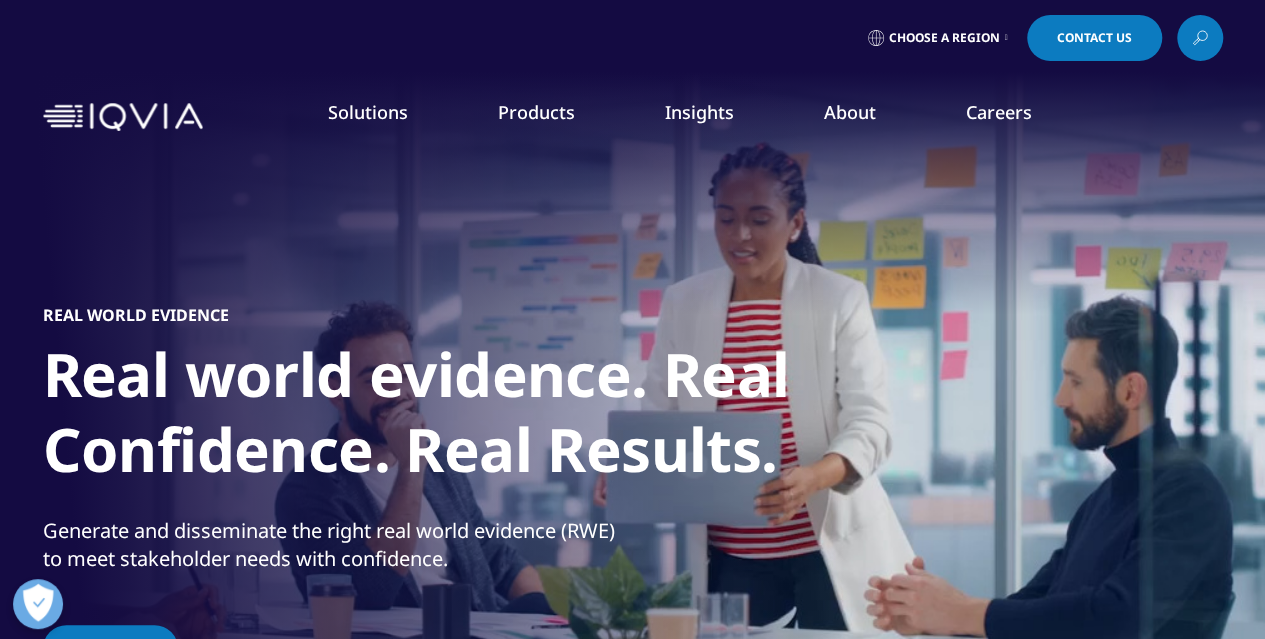 click on "DISCOVER INSIGHTS" at bounding box center [160, 388] 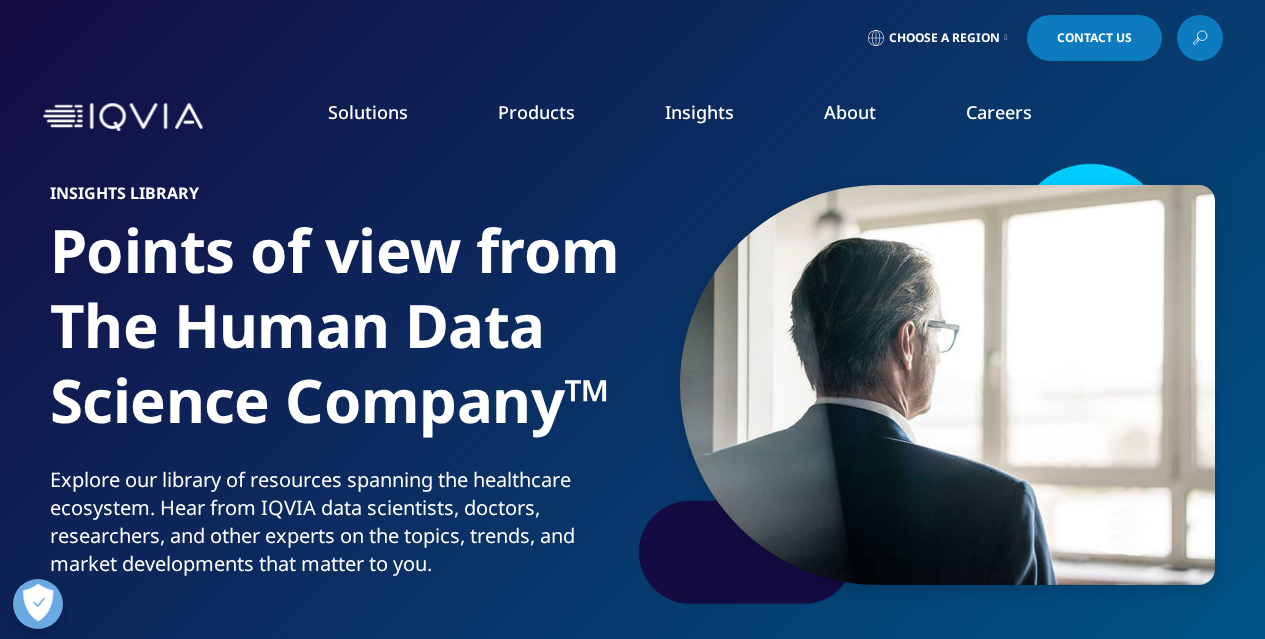scroll, scrollTop: 0, scrollLeft: 0, axis: both 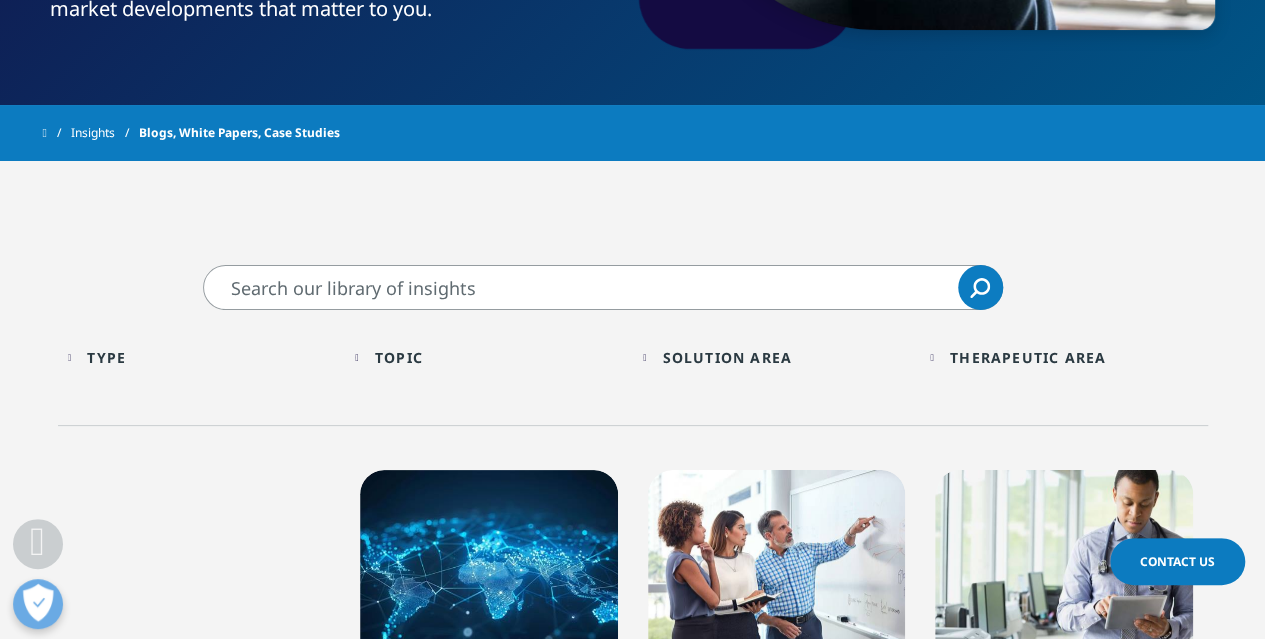 click on "Topic Loading Clear Or/And Operator" at bounding box center (489, 357) 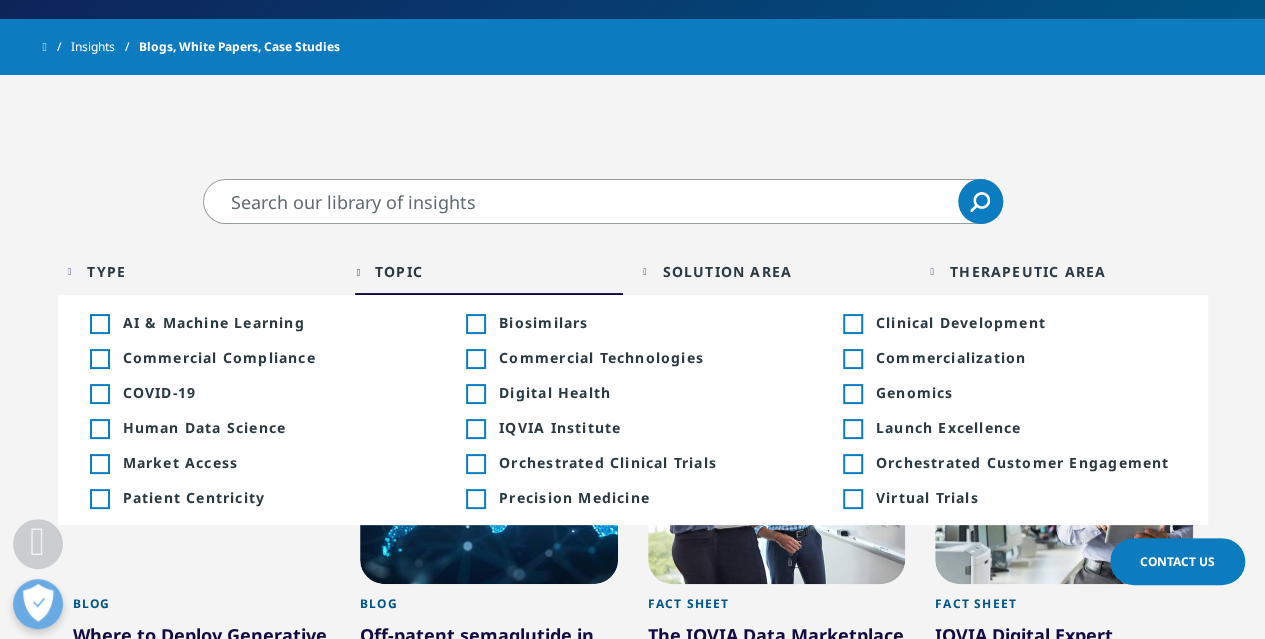 scroll, scrollTop: 645, scrollLeft: 0, axis: vertical 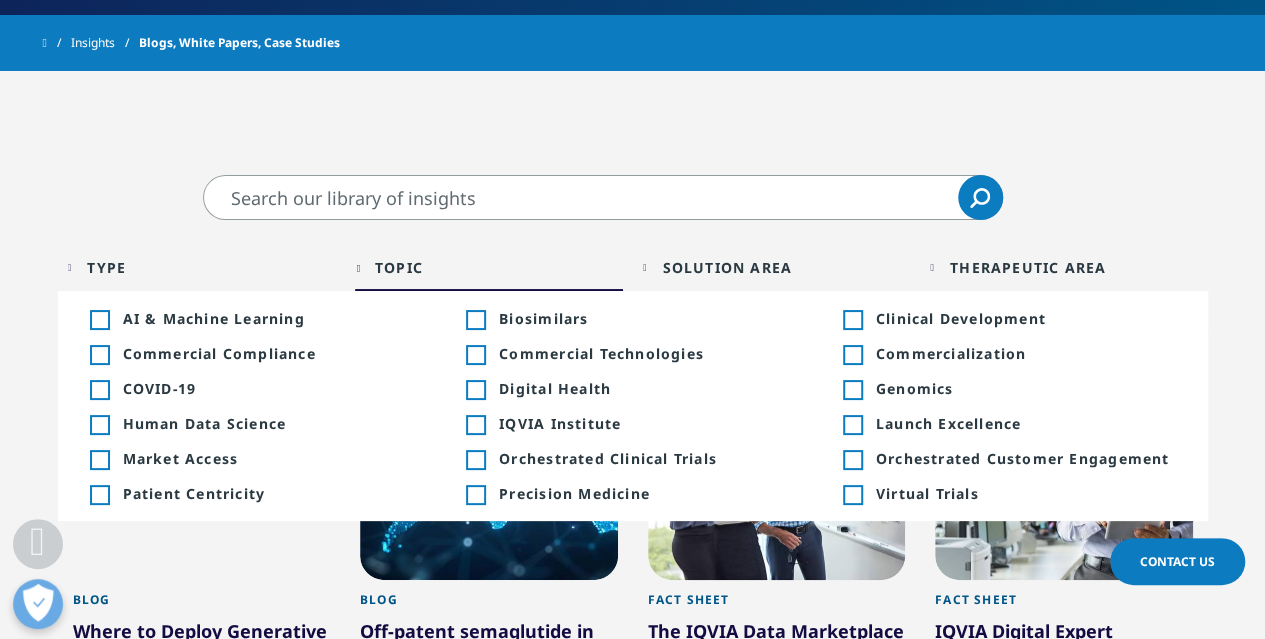 click on "Toggle" at bounding box center [99, 320] 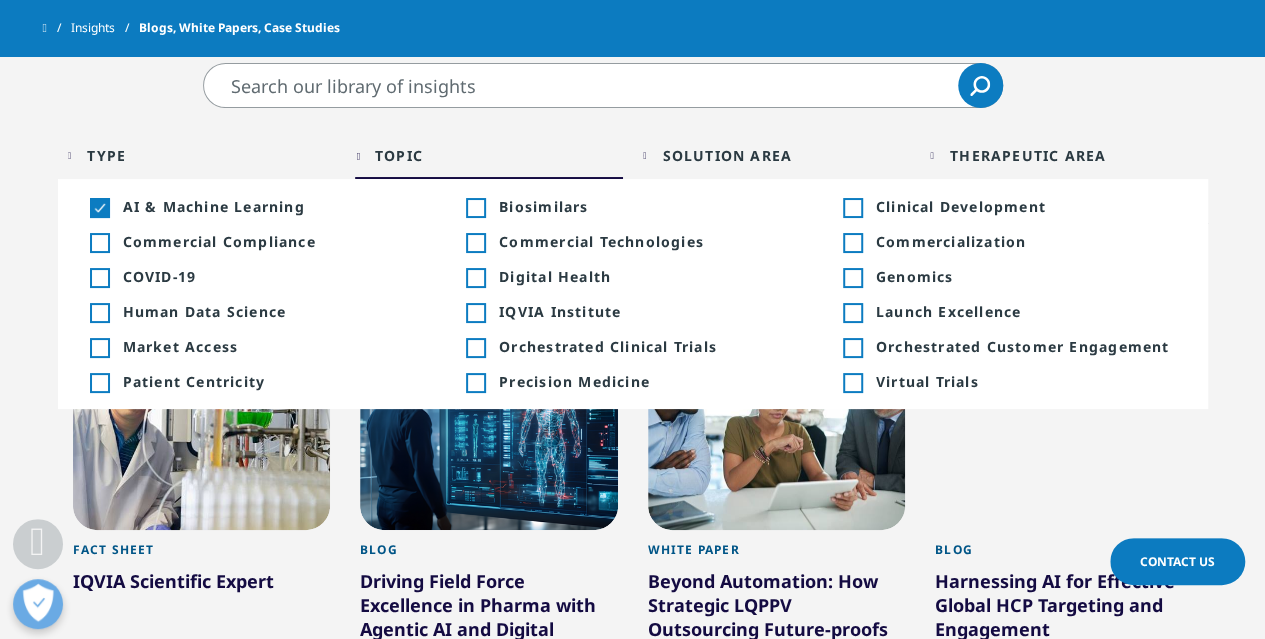 scroll, scrollTop: 723, scrollLeft: 0, axis: vertical 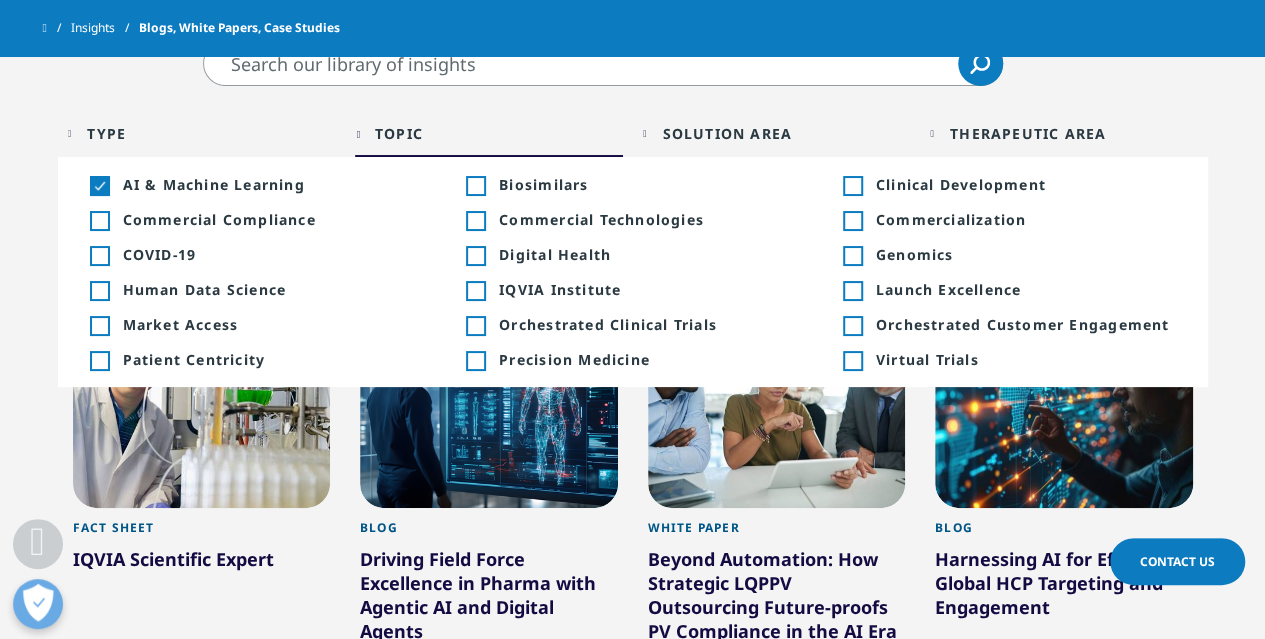 click on "Clear Search Loading
Type Loading Clear Or/And Operator Toggle Article 5 Toggle Toggle Blog 124 Toggle Toggle Brochure 1 Toggle Toggle Case Study 46 Toggle Toggle Event/Webinar 78 Toggle Toggle Fact Sheet 61 Toggle Toggle Infographic 8 Toggle Toggle Insight Brief 1 Toggle Toggle Institute Report 2 Toggle Toggle Podcast 13 Toggle Toggle Publication 6 Toggle Toggle Scientific Poster 1 Toggle Toggle Video 6 Toggle Toggle White Paper 58 Toggle
Topic Loading Clear Or/And Operator Toggle AI & Machine Learning 410 Toggle Toggle Biosimilars +45 Toggle Toggle Clinical Development +218 Toggle Toggle Commercial Compliance +368 Toggle Toggle Commercial Technologies +578 Toggle Toggle +39 Toggle +312" at bounding box center (632, 858) 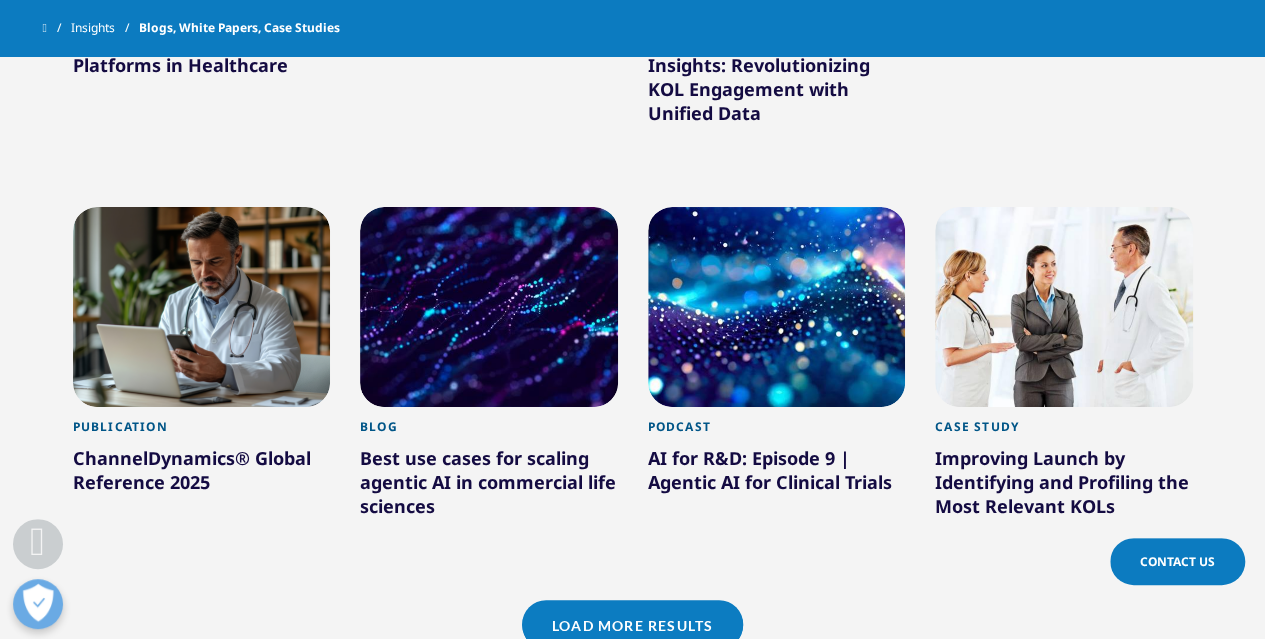 scroll, scrollTop: 1666, scrollLeft: 0, axis: vertical 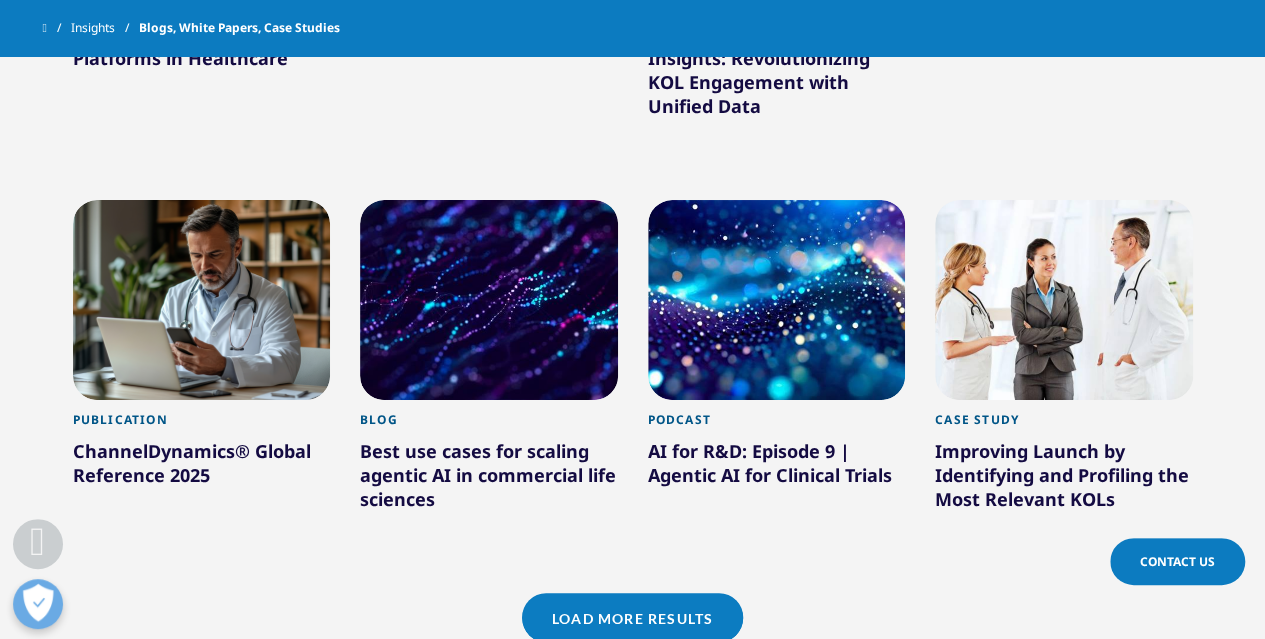 click on "Best use cases for scaling agentic AI in commercial life sciences" at bounding box center [489, 479] 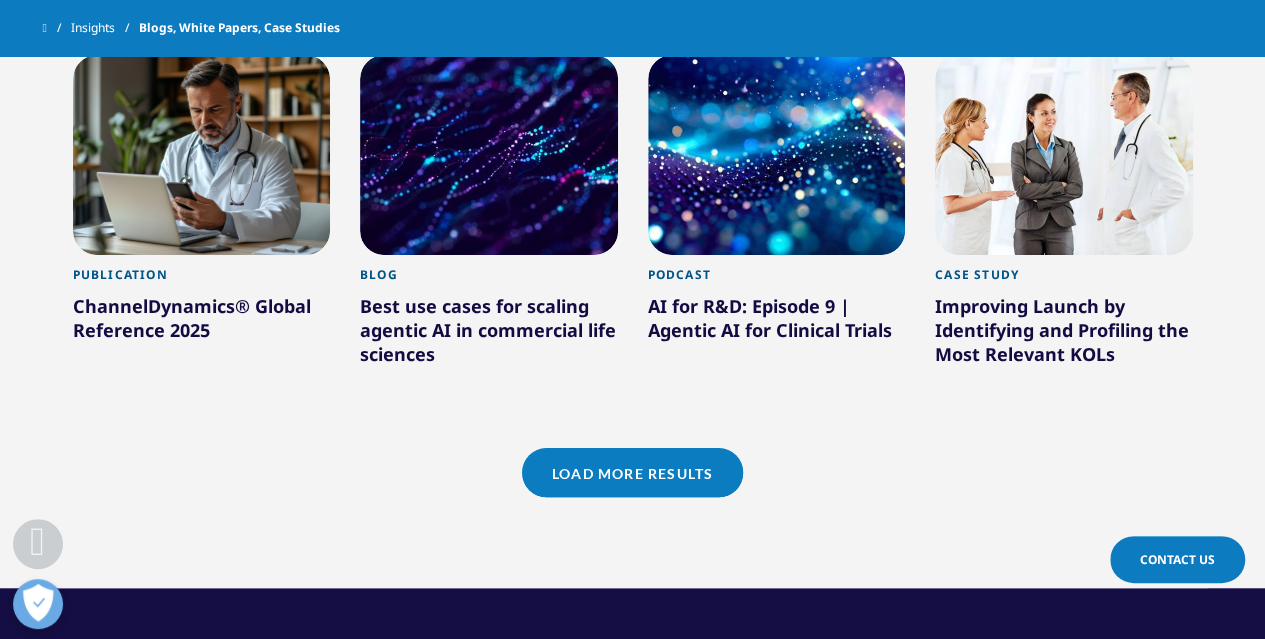 scroll, scrollTop: 1810, scrollLeft: 0, axis: vertical 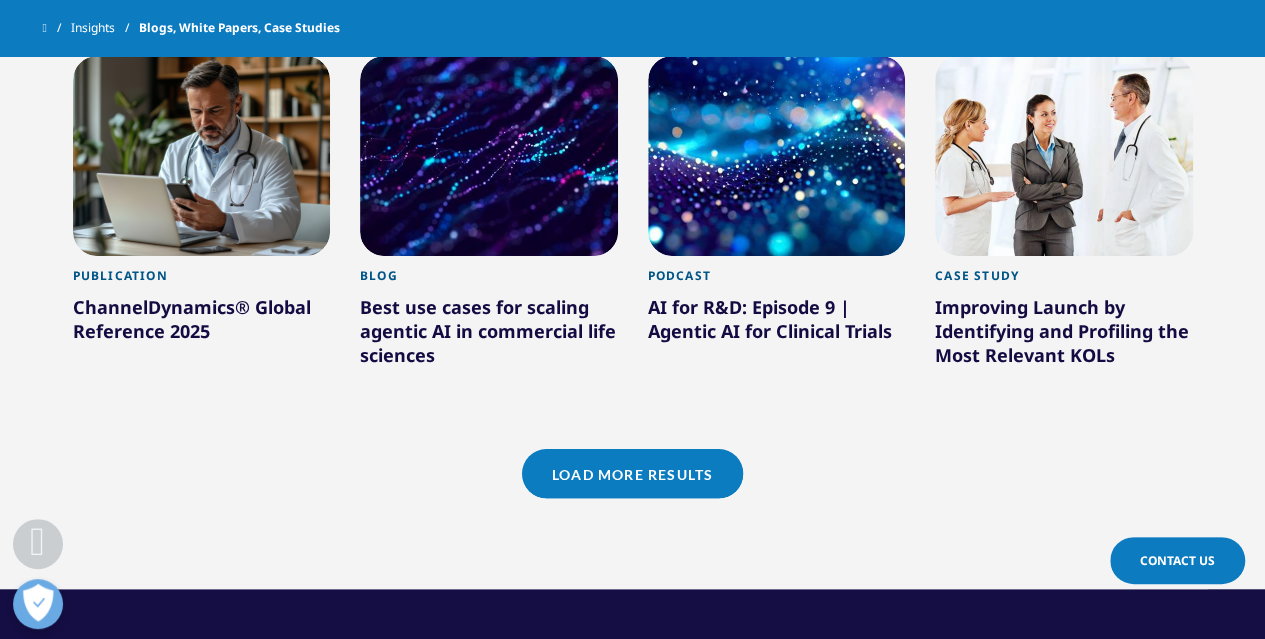 click at bounding box center [489, 156] 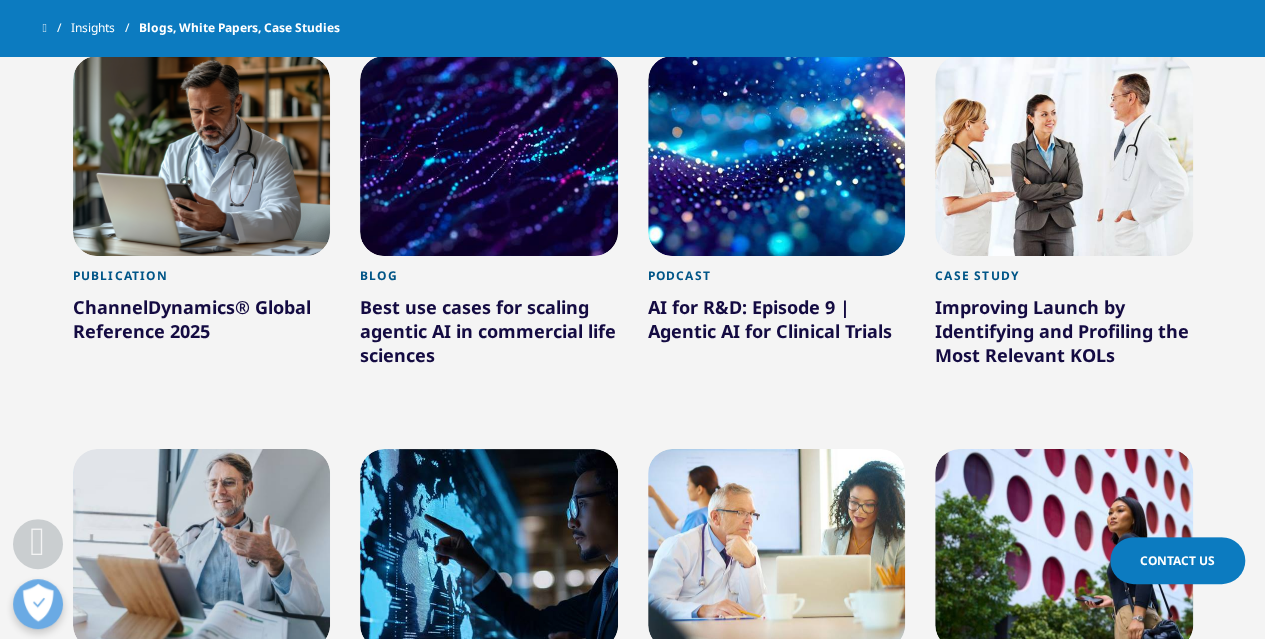 click at bounding box center (489, 156) 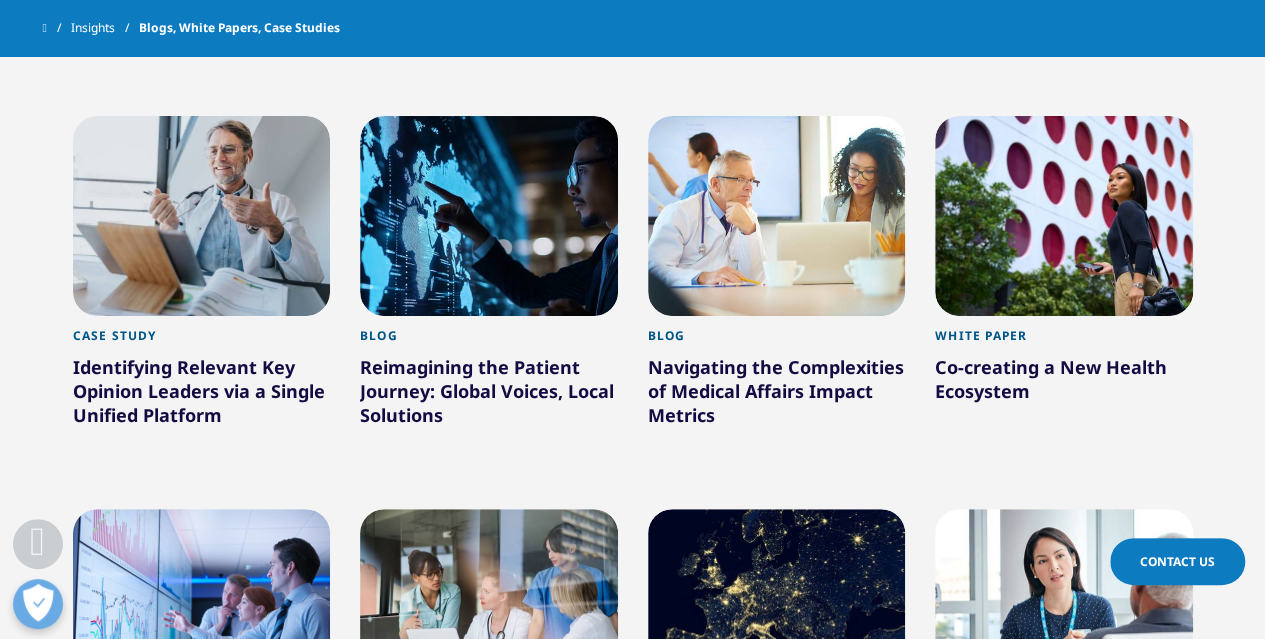 scroll, scrollTop: 2144, scrollLeft: 0, axis: vertical 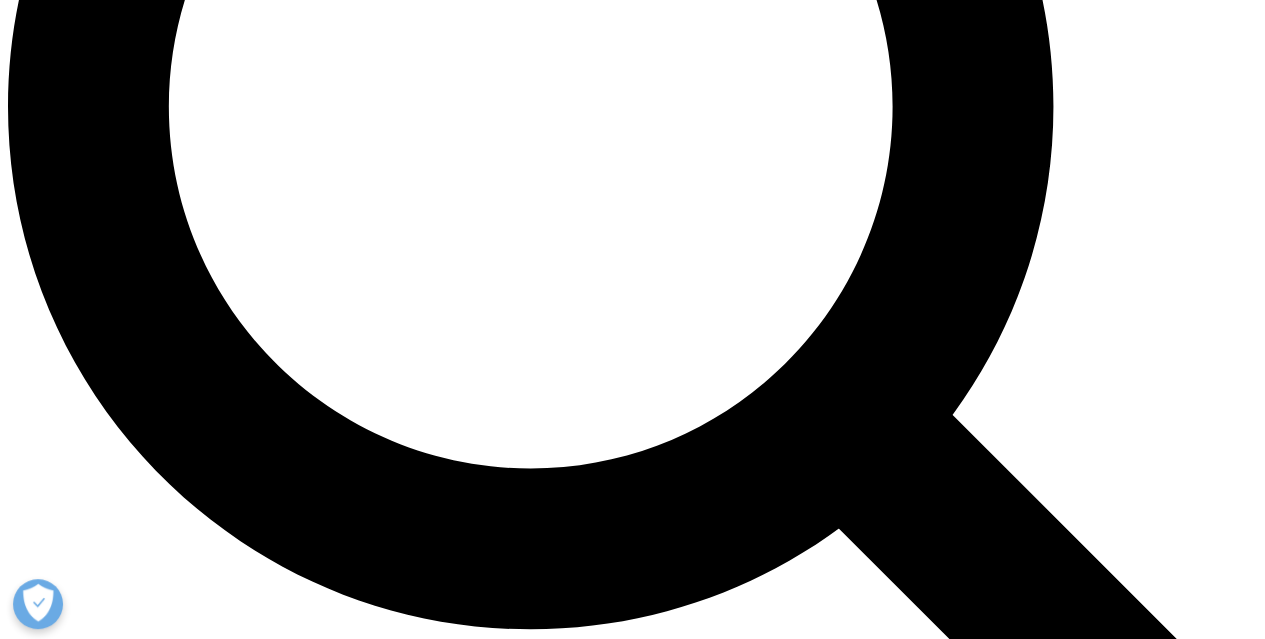 click on "Load More Results" at bounding box center (69, 154251) 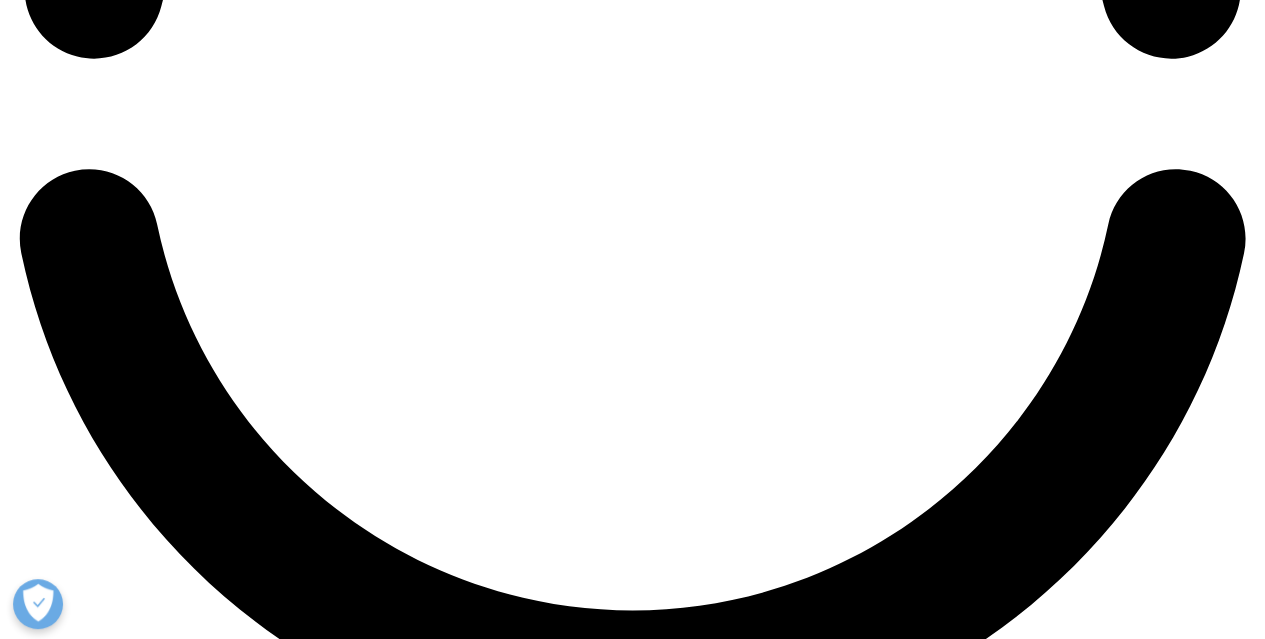 scroll, scrollTop: 3036, scrollLeft: 0, axis: vertical 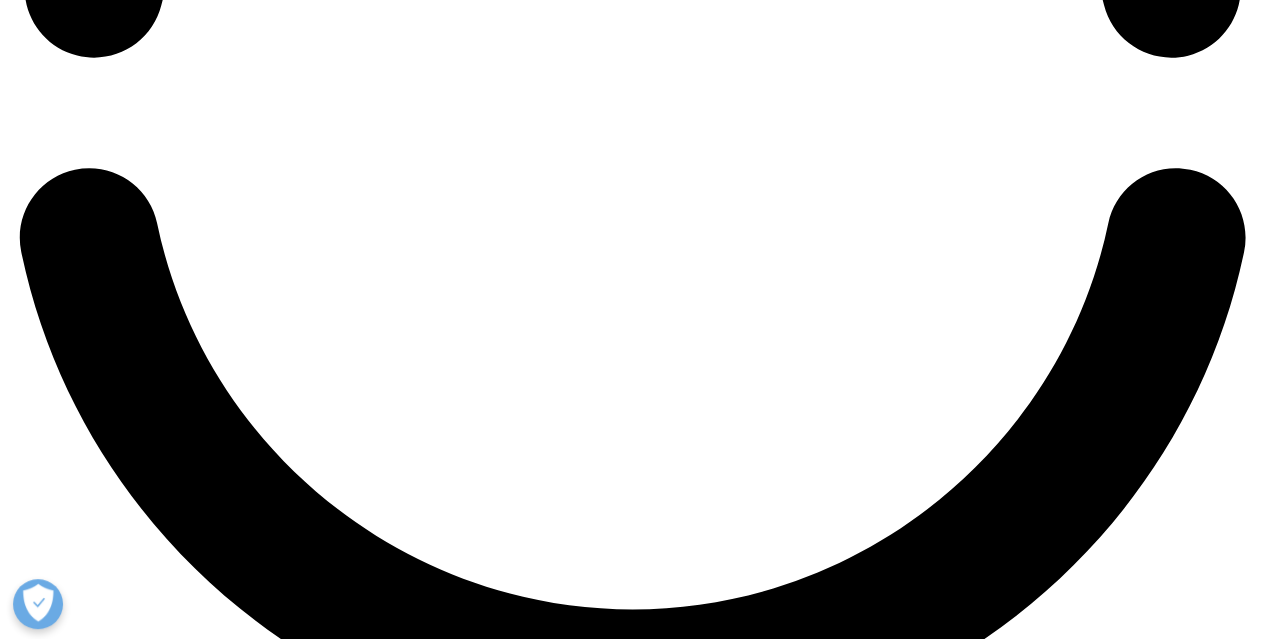 click on "Load More Results" at bounding box center (69, 156237) 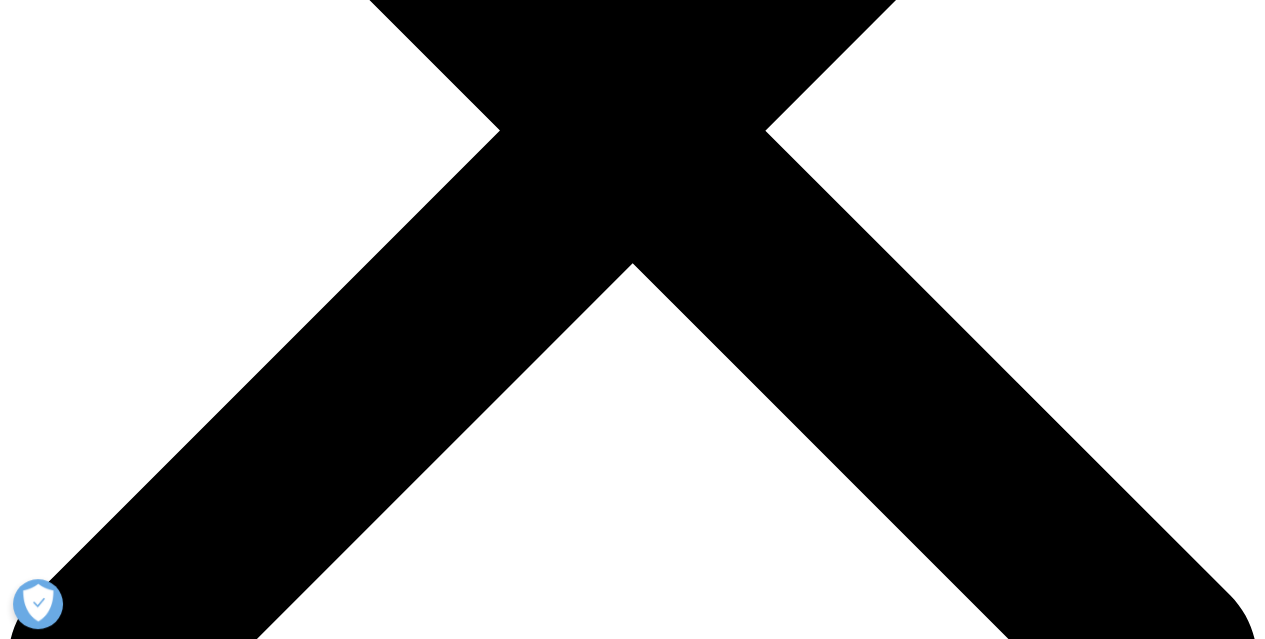 scroll, scrollTop: 524, scrollLeft: 0, axis: vertical 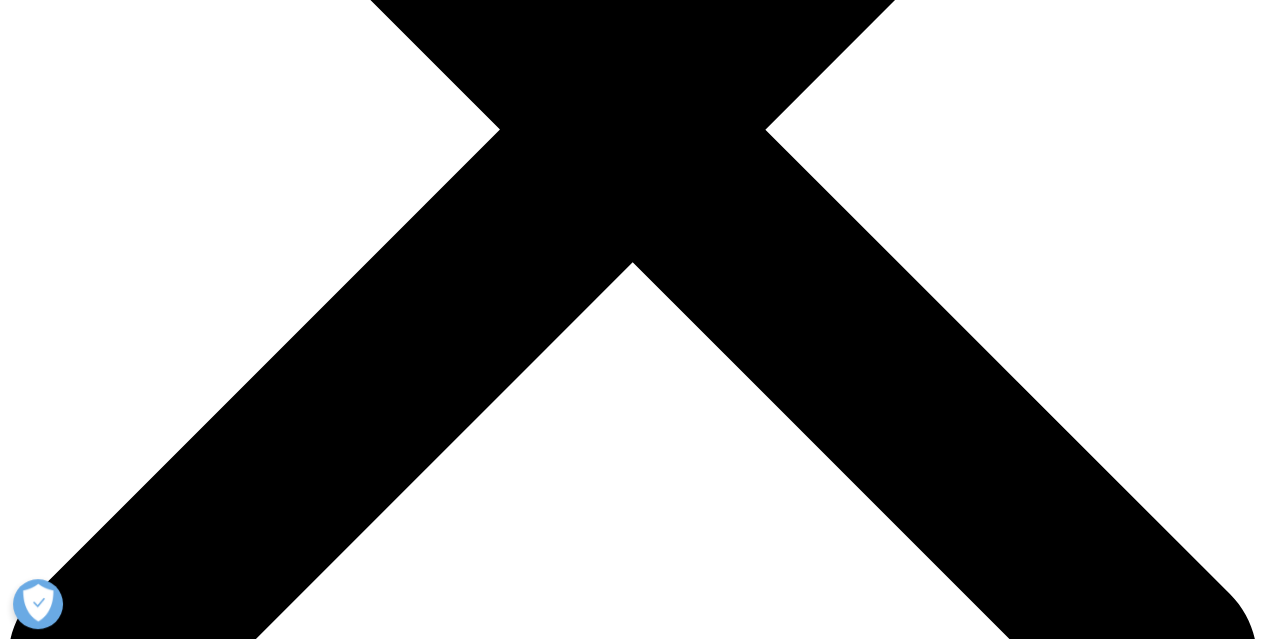 click at bounding box center (96, 26040) 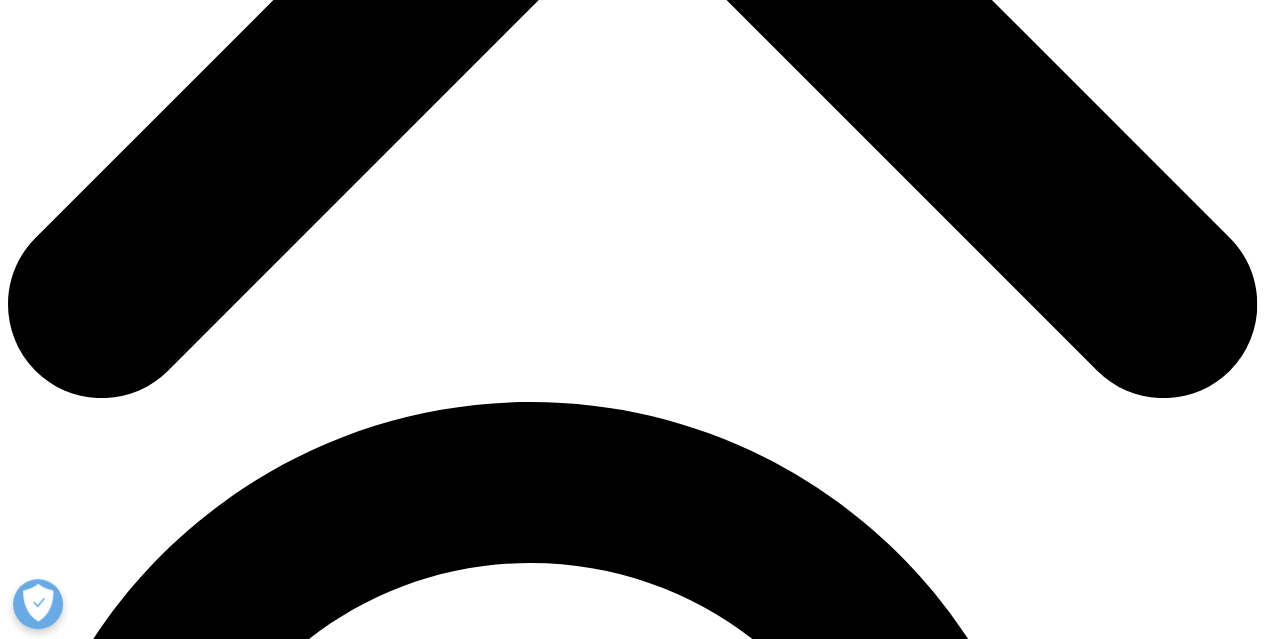 scroll, scrollTop: 894, scrollLeft: 0, axis: vertical 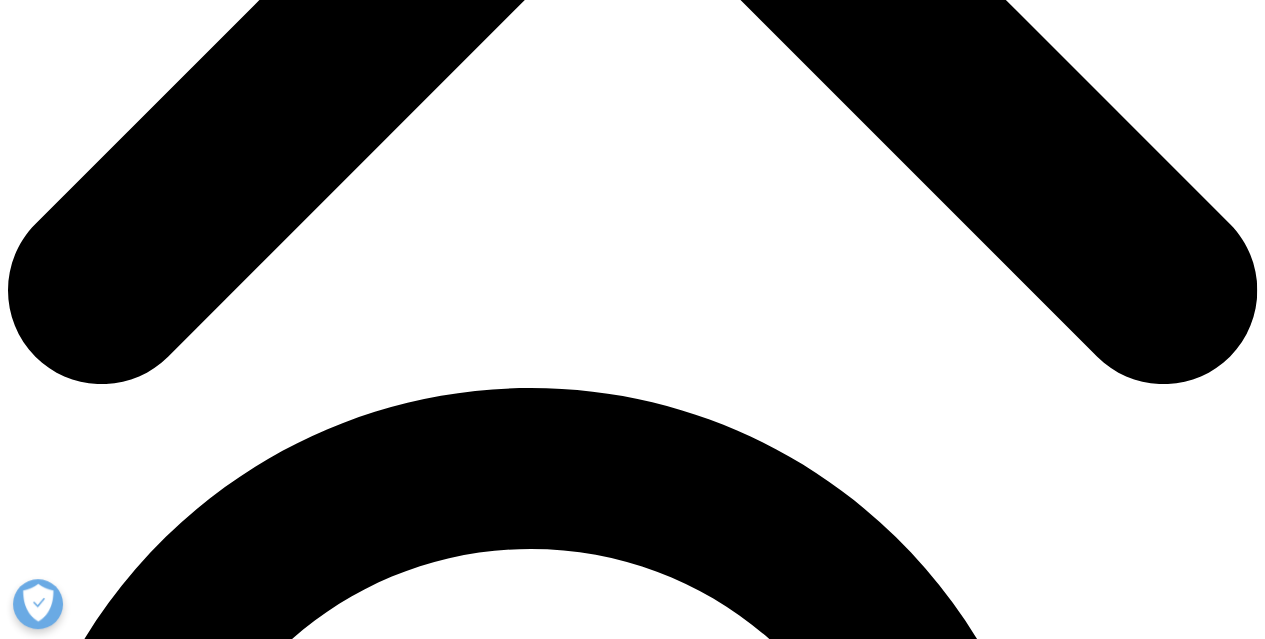 click on "Introducing IQVIA Medical Reasoning (Med-R1 8B): Best-in-class medical reasoning LLM" at bounding box center [632, 44250] 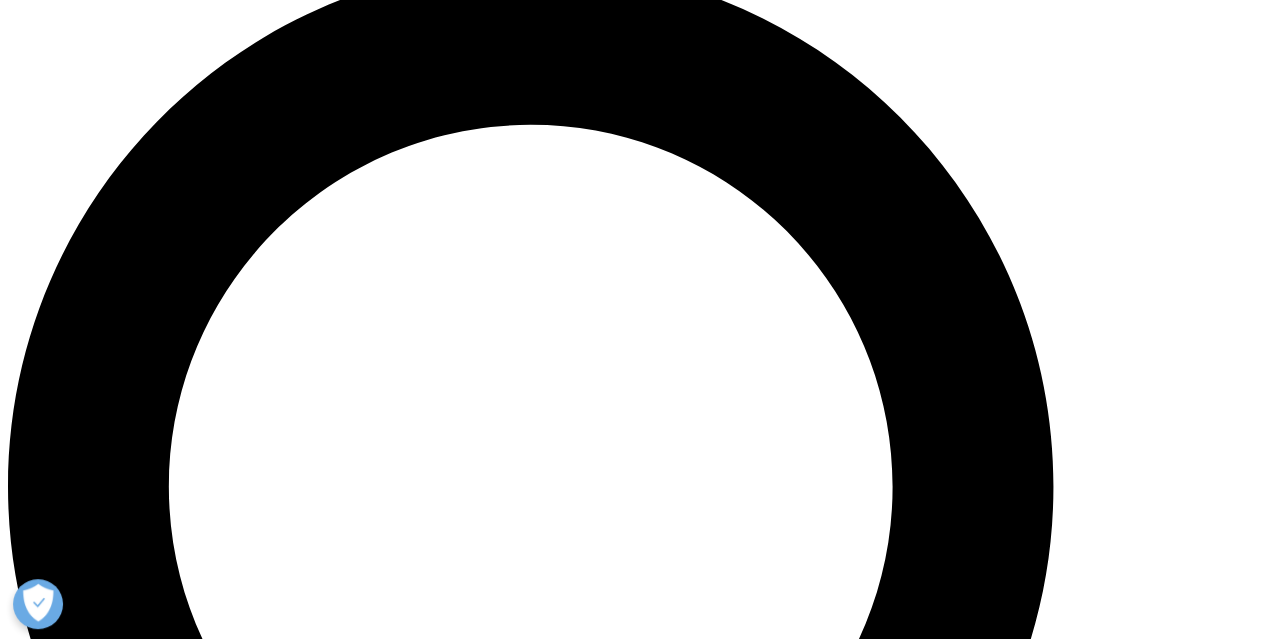 scroll, scrollTop: 1352, scrollLeft: 0, axis: vertical 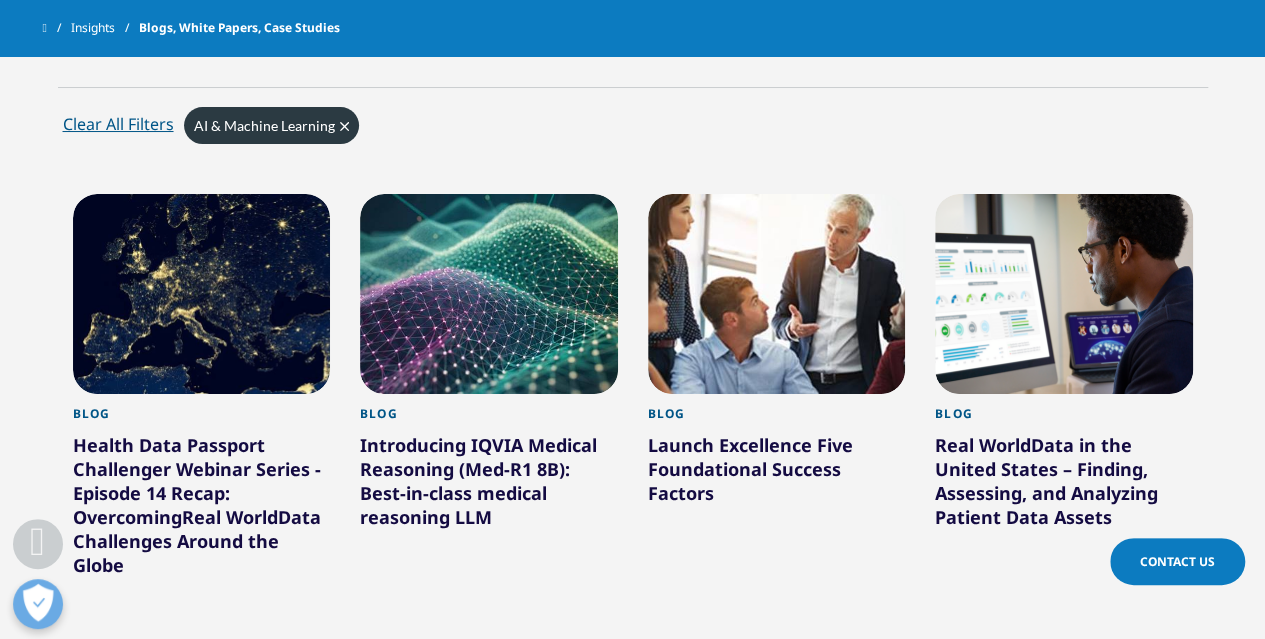 click on "Real   World  Data in the United States – Finding, Assessing, and Analyzing Patient Data Assets" at bounding box center (1064, 485) 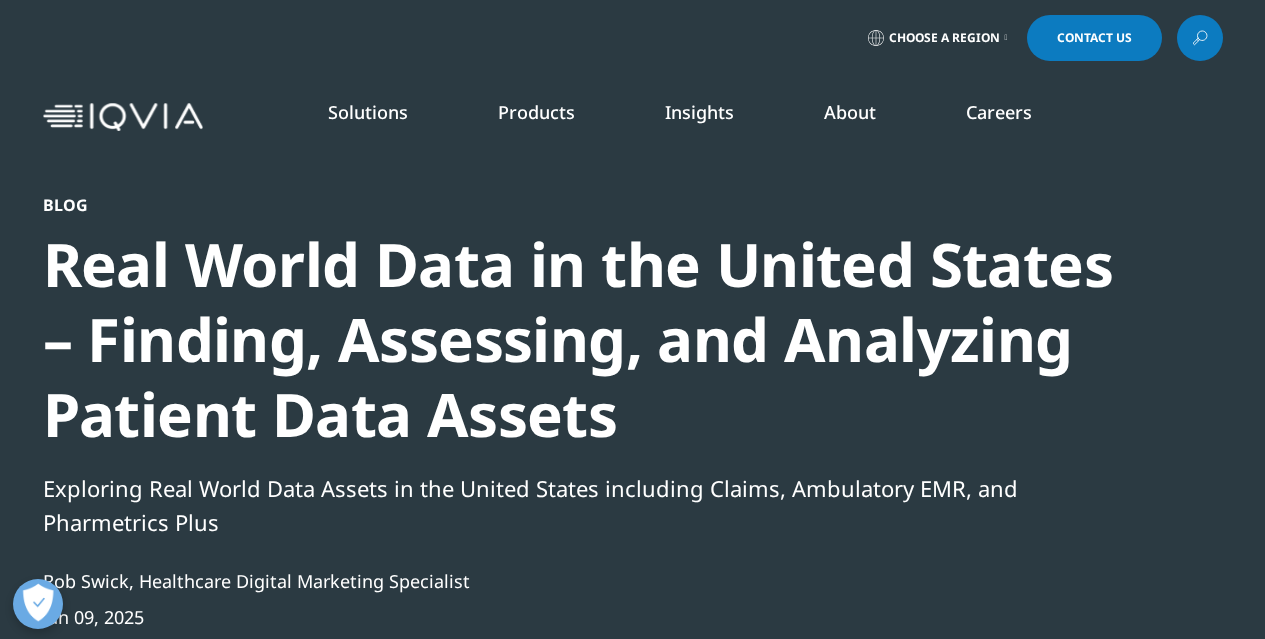 scroll, scrollTop: 0, scrollLeft: 0, axis: both 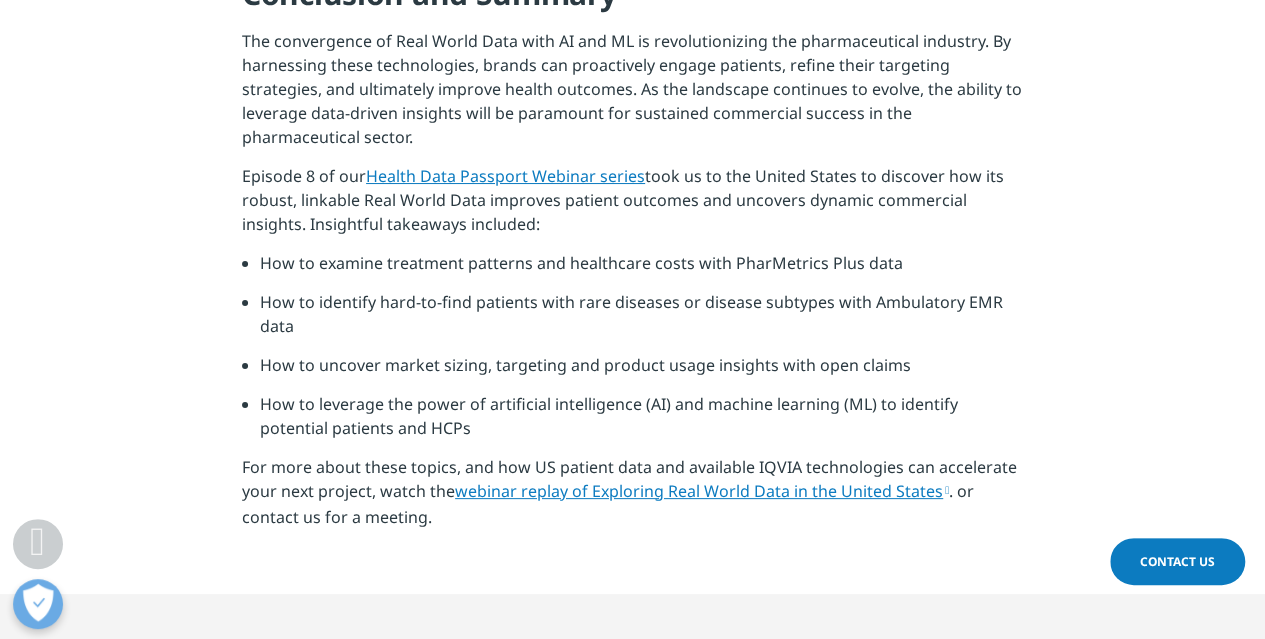 click on "Health Data Passport Webinar series" at bounding box center (505, 176) 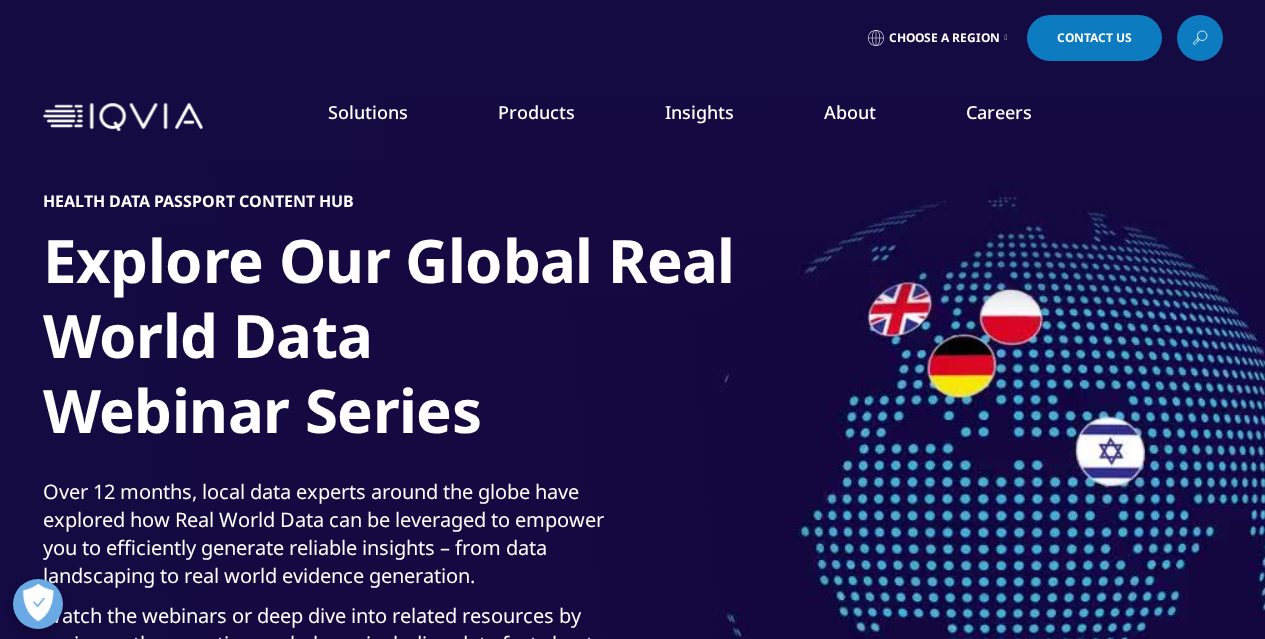 scroll, scrollTop: 0, scrollLeft: 0, axis: both 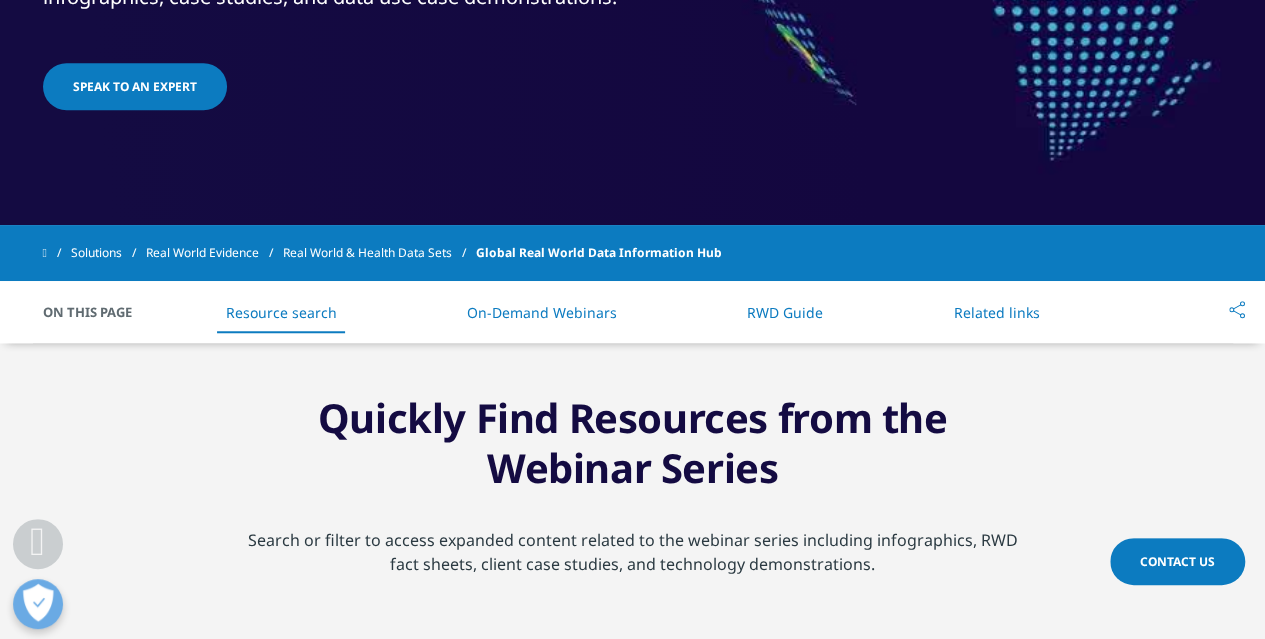 click on "On-Demand Webinars" at bounding box center (542, 312) 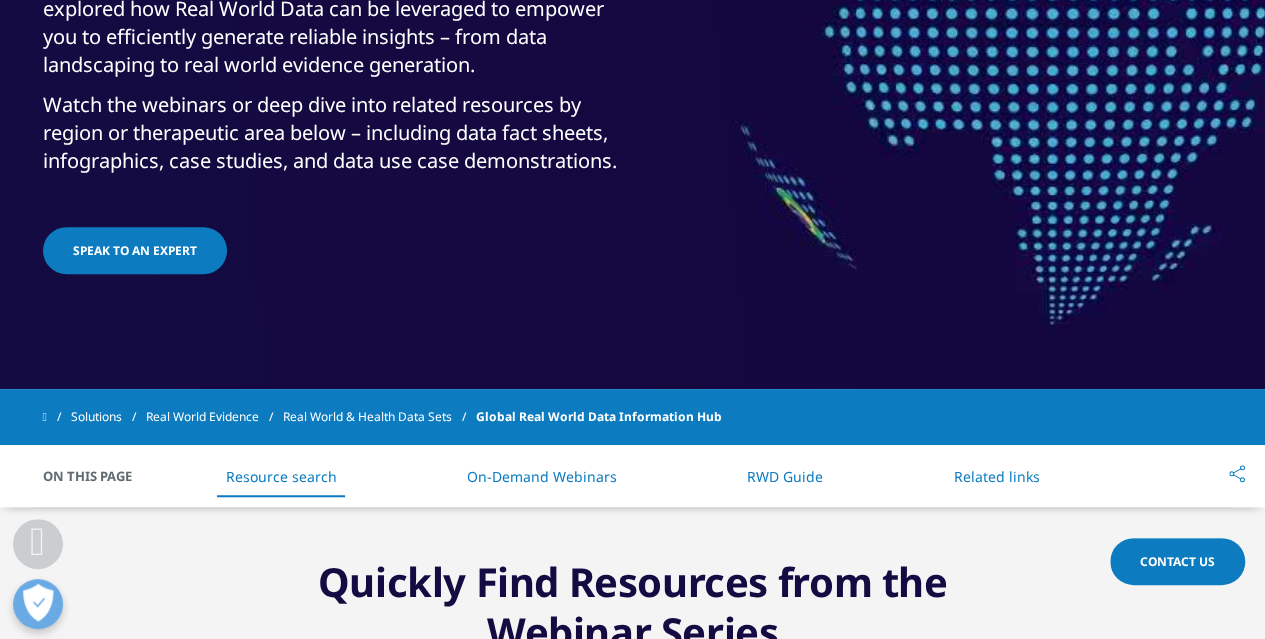 scroll, scrollTop: 506, scrollLeft: 0, axis: vertical 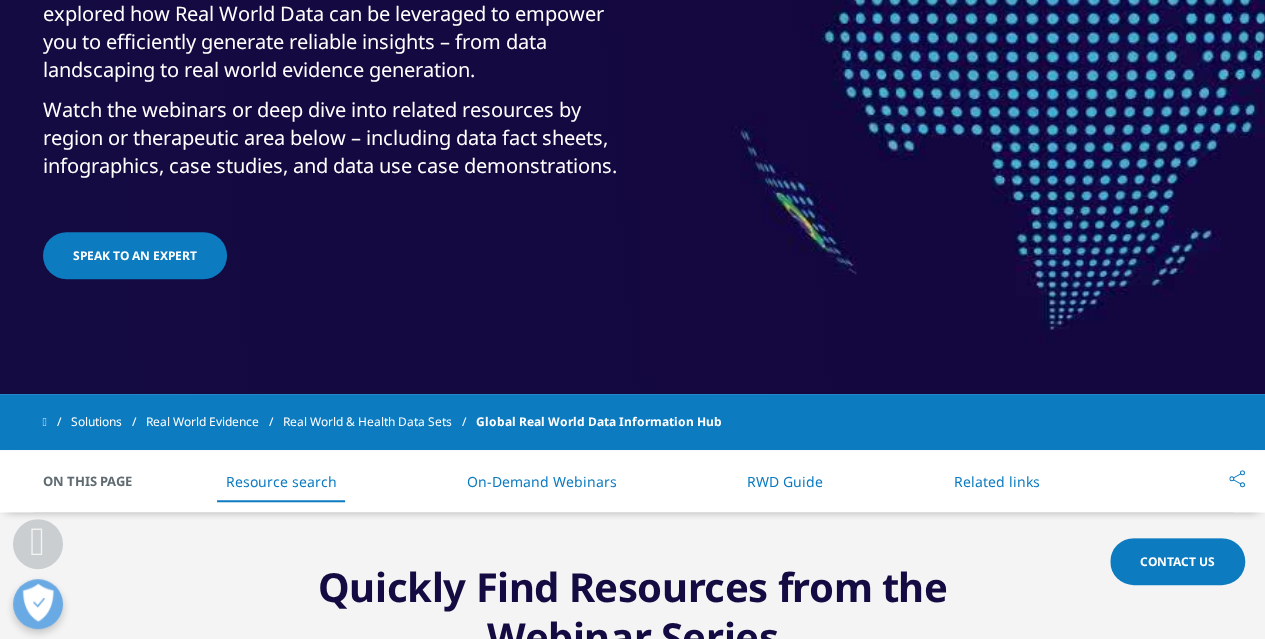 click on "On-Demand Webinars" at bounding box center [542, 481] 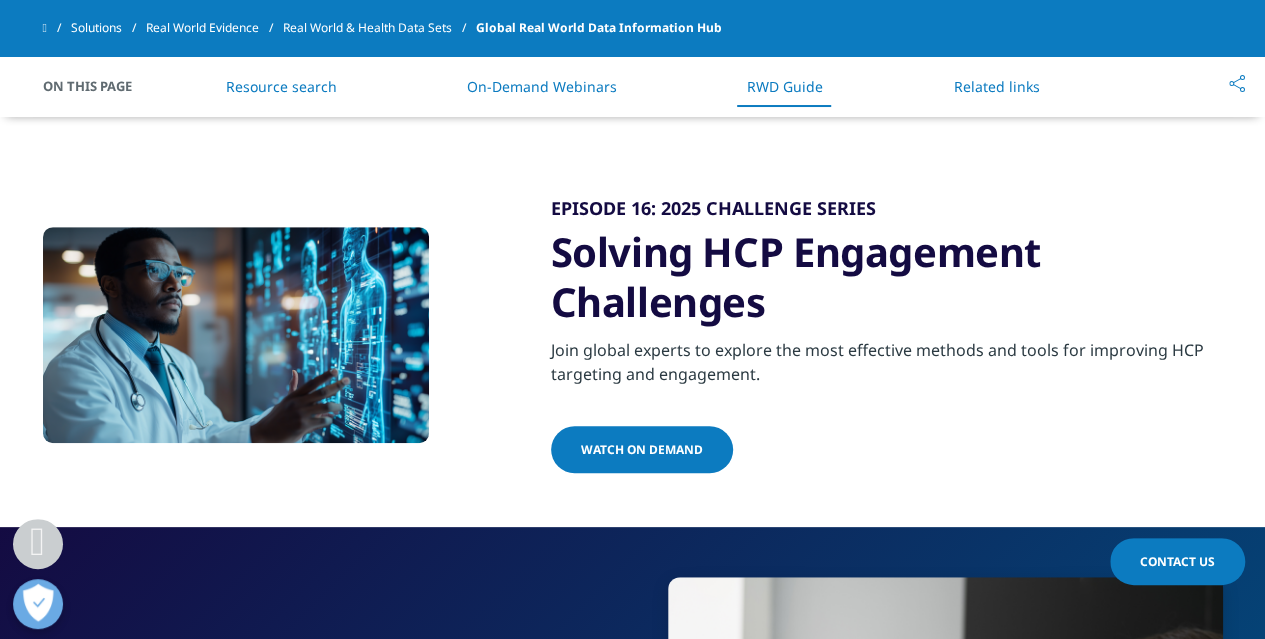 scroll, scrollTop: 8099, scrollLeft: 0, axis: vertical 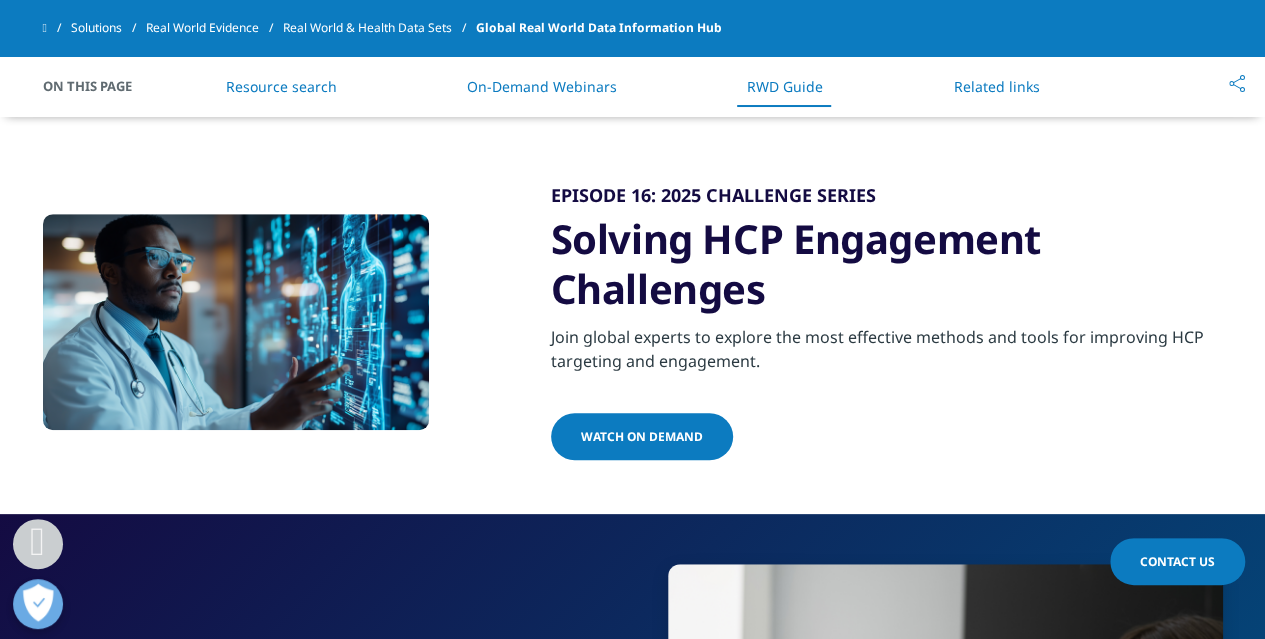 click on "RWD Guide" at bounding box center [785, 86] 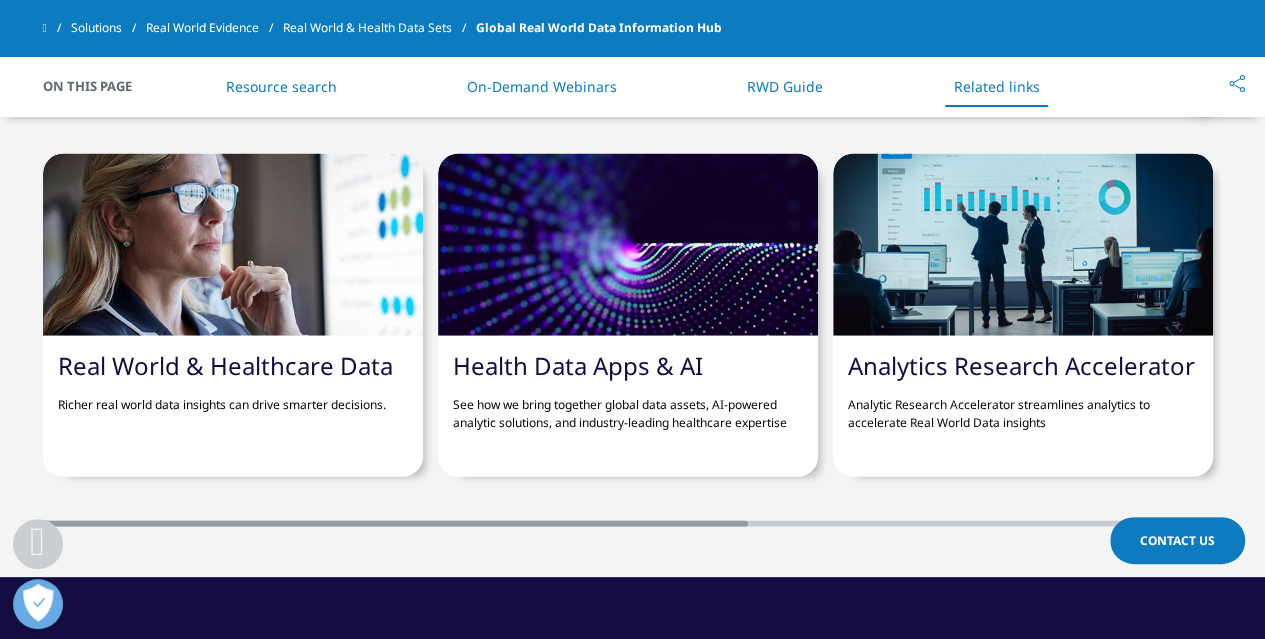 scroll, scrollTop: 9634, scrollLeft: 0, axis: vertical 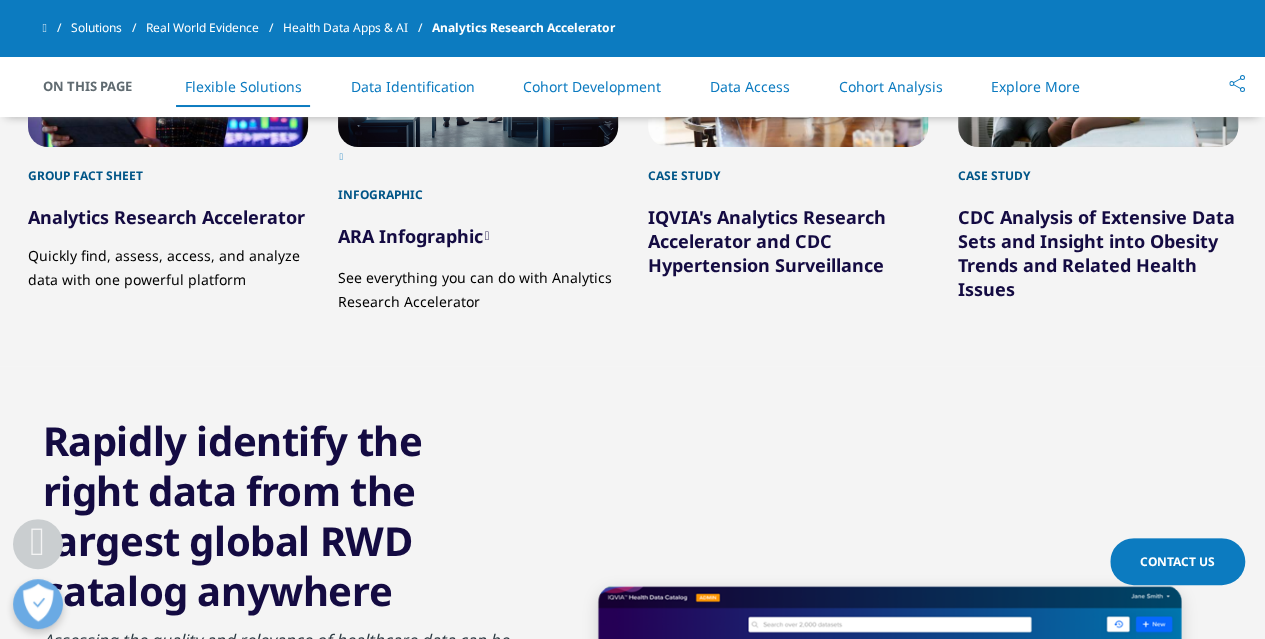 click on "Analytics Research Accelerator" at bounding box center (166, 217) 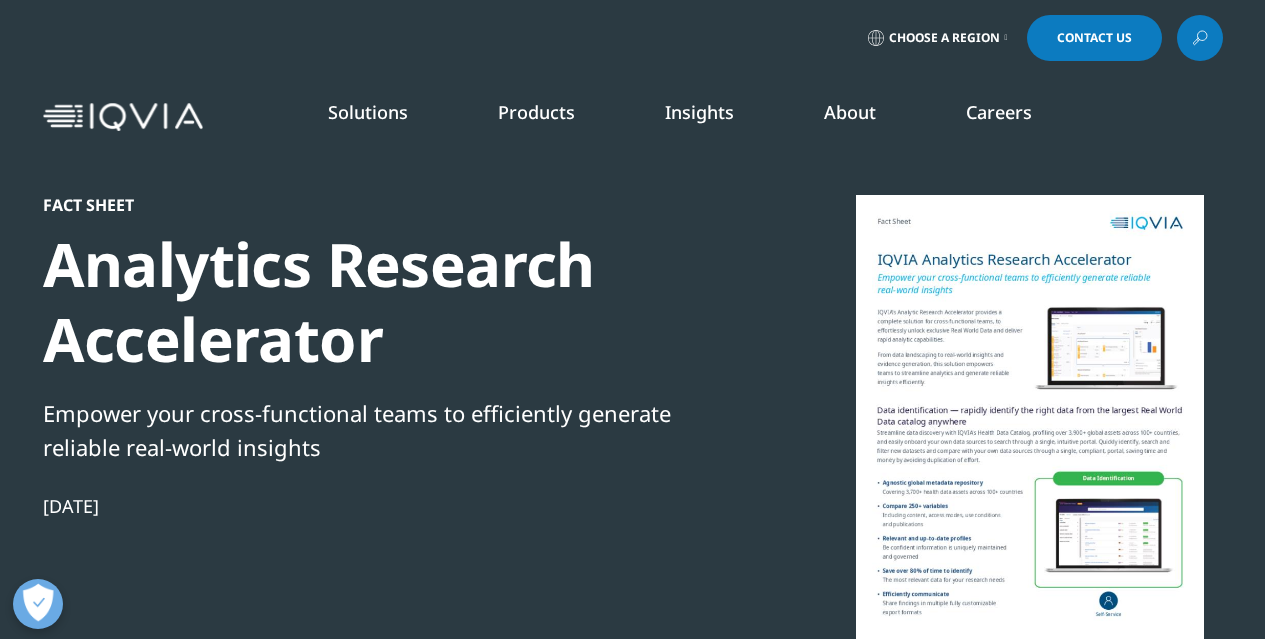 scroll, scrollTop: 0, scrollLeft: 0, axis: both 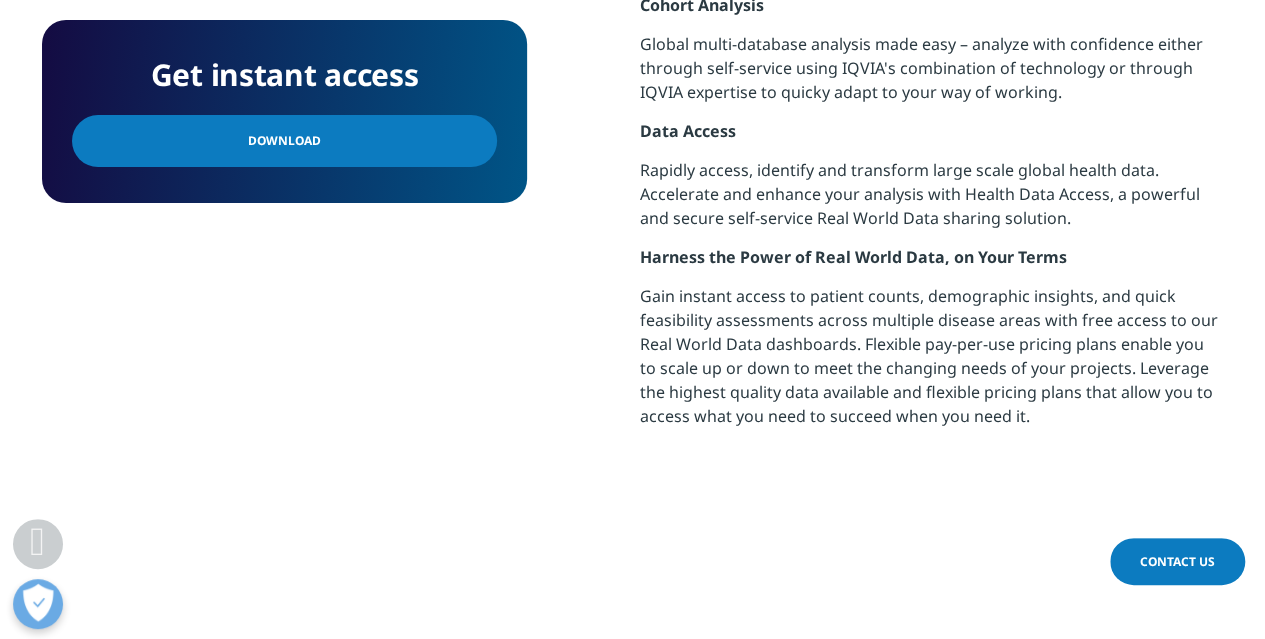click on "Download" at bounding box center [284, 141] 